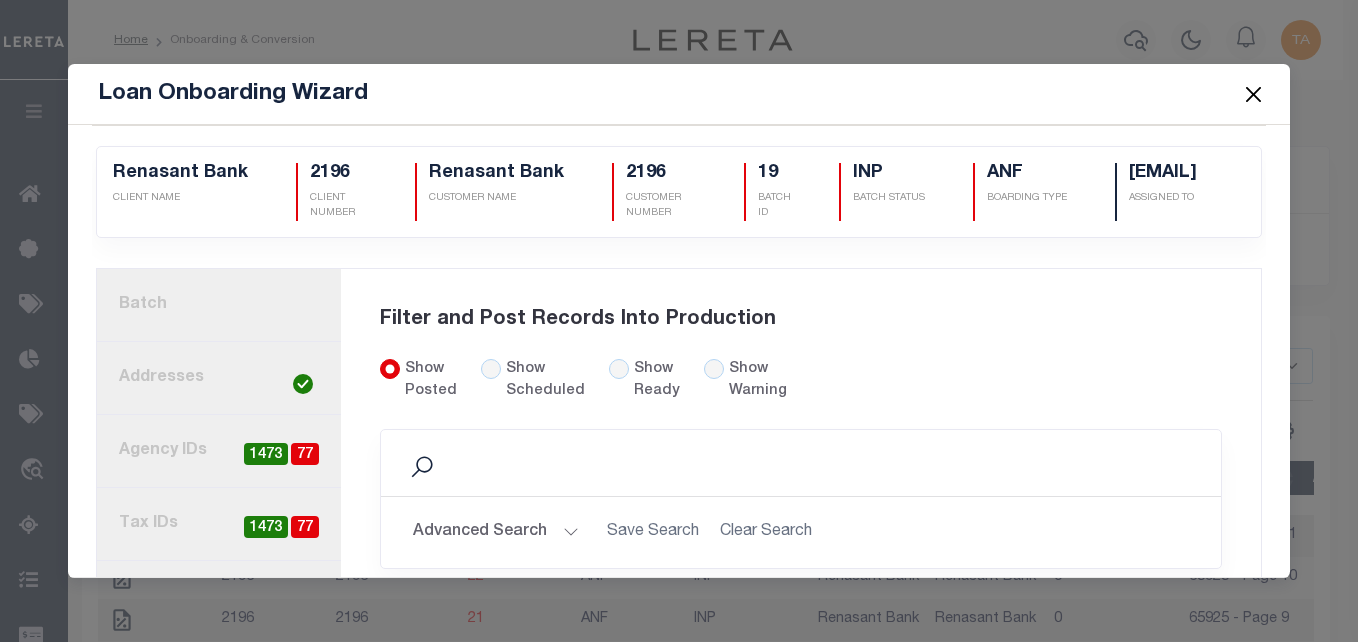 scroll, scrollTop: 0, scrollLeft: 0, axis: both 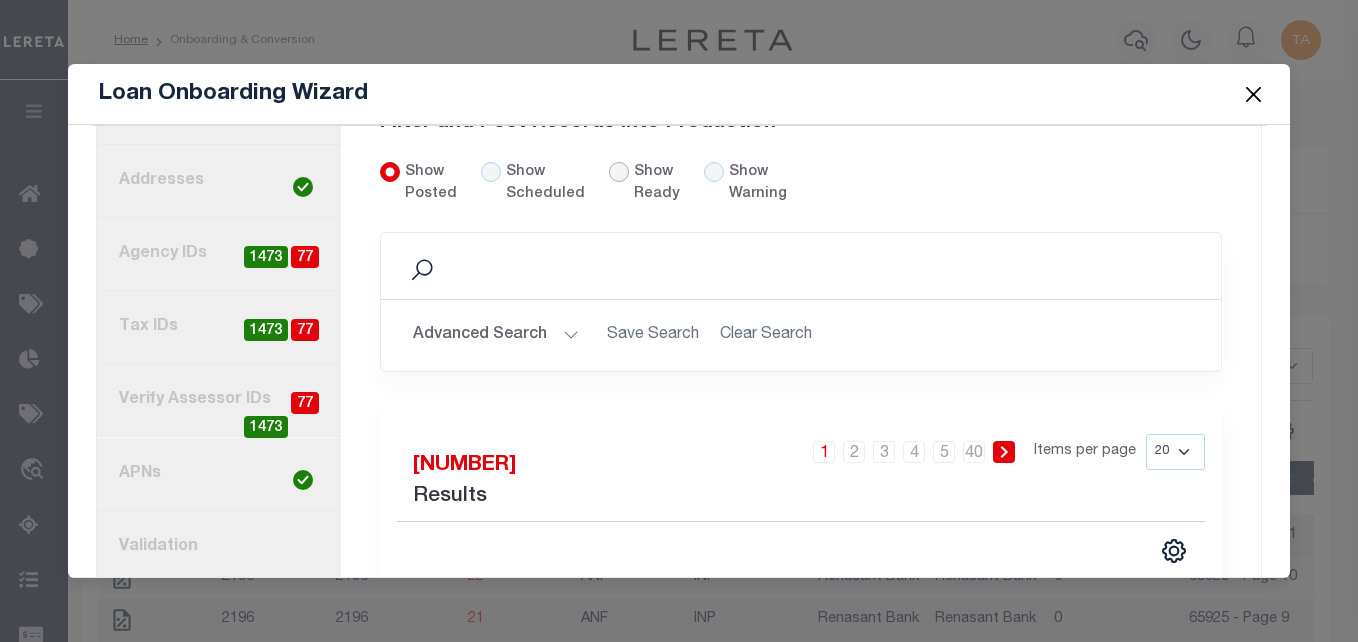 click on "Show Ready" at bounding box center [619, 172] 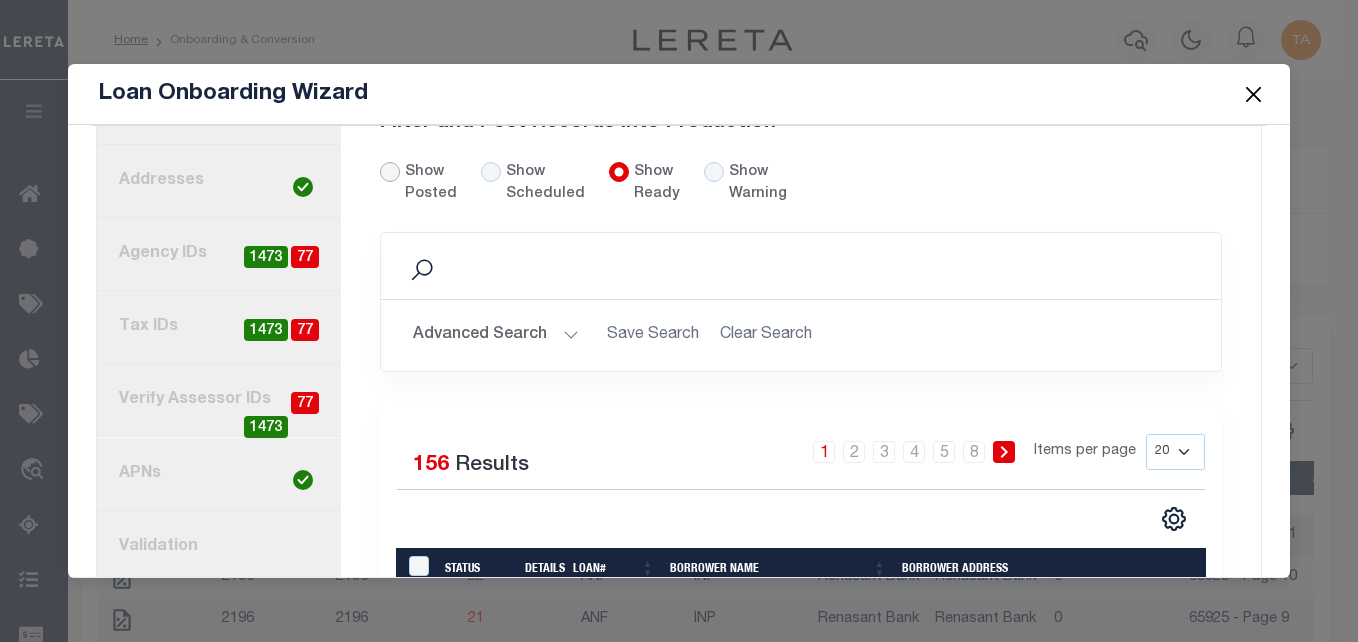 click on "Show Posted" at bounding box center [390, 172] 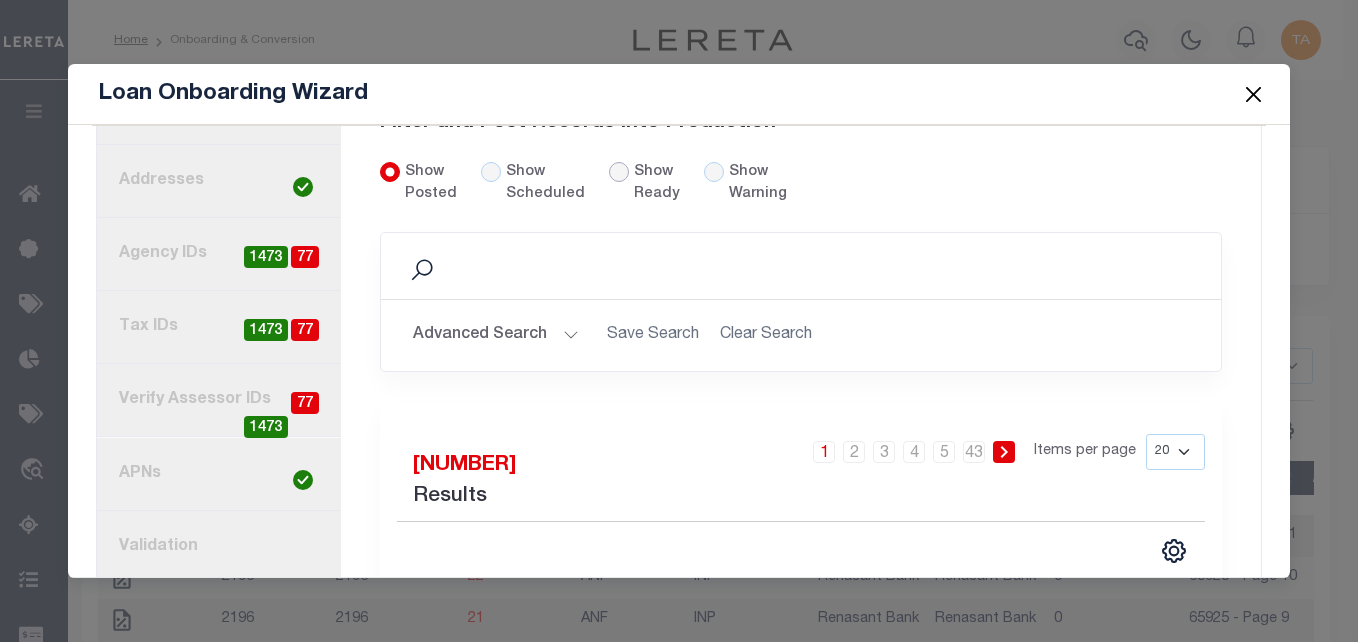 click on "Show Ready" at bounding box center (619, 172) 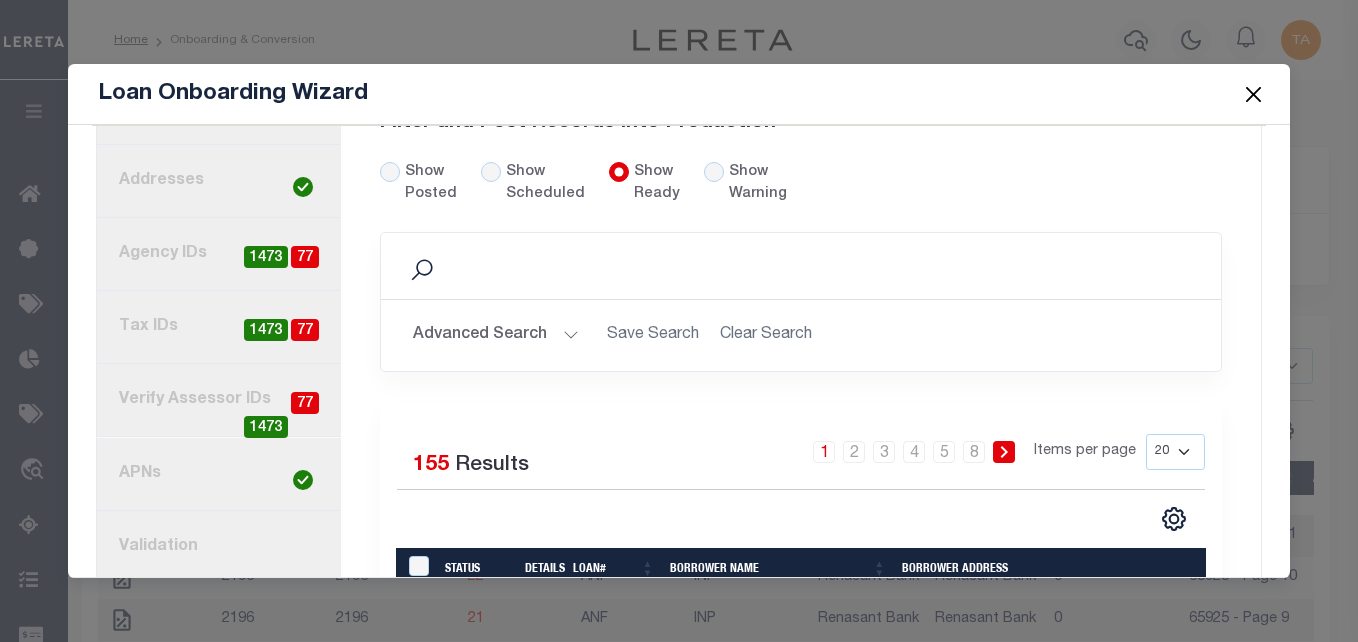 click on "Loan Onboarding Wizard
2196
19" at bounding box center [679, 321] 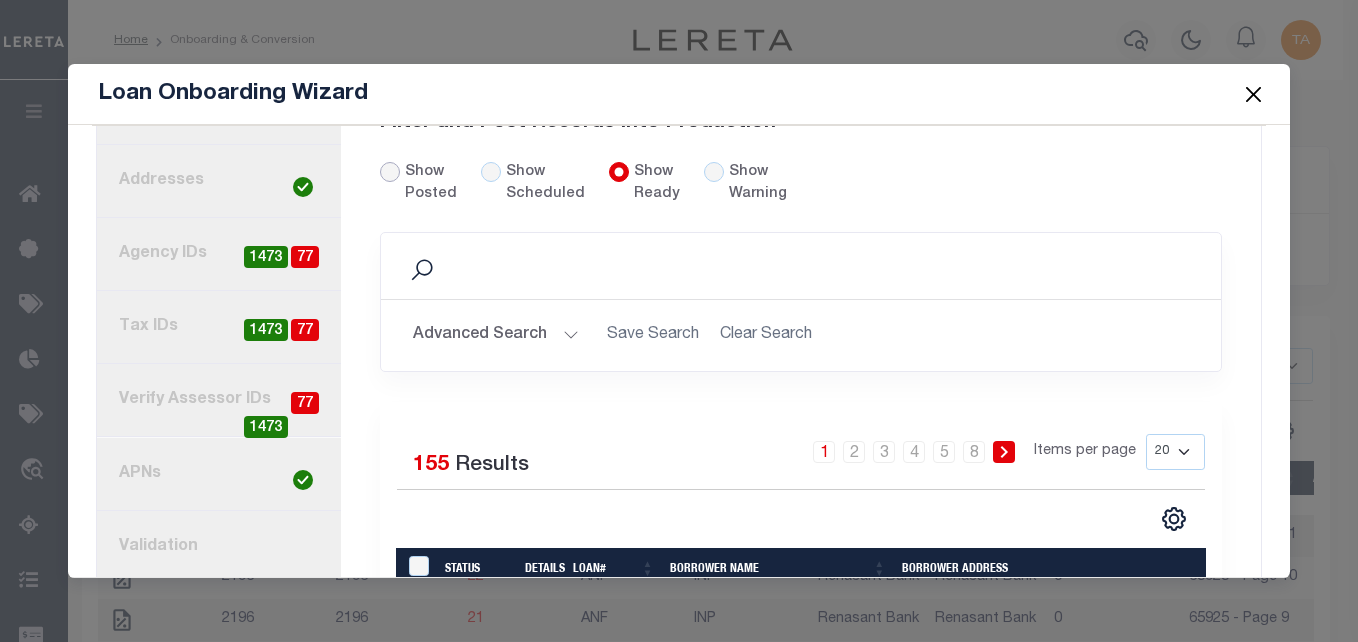 click on "Show Posted" at bounding box center [390, 172] 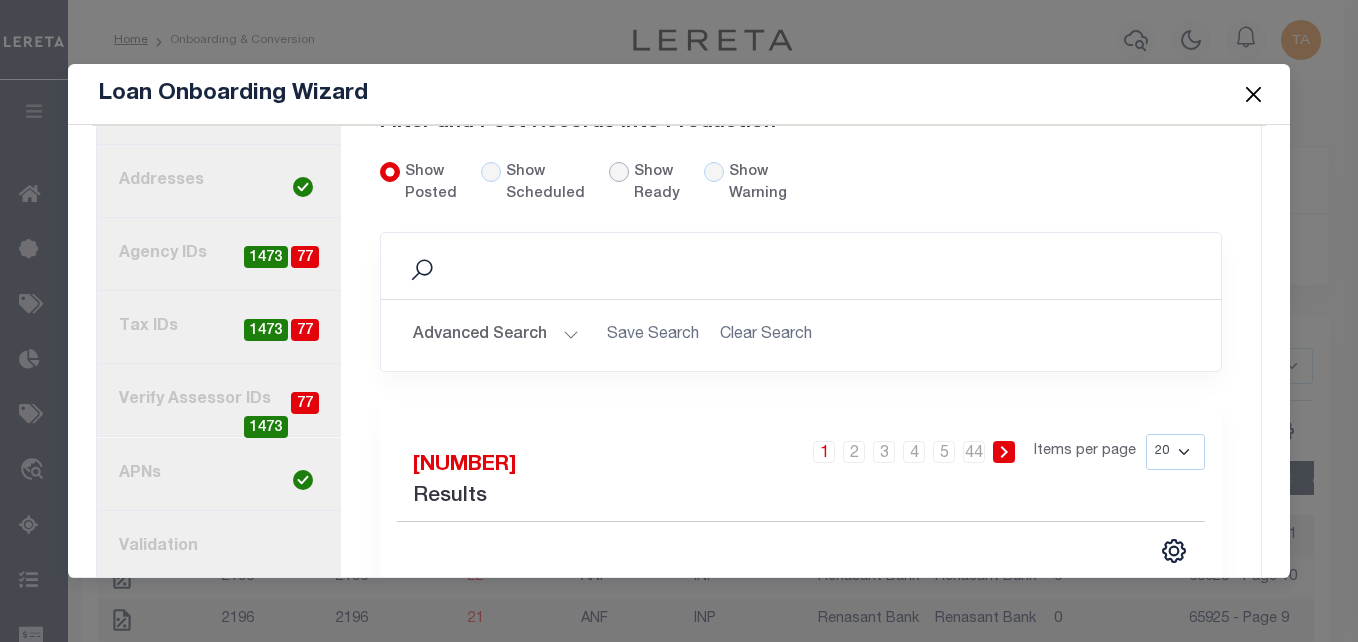 click on "Show Ready" at bounding box center (619, 172) 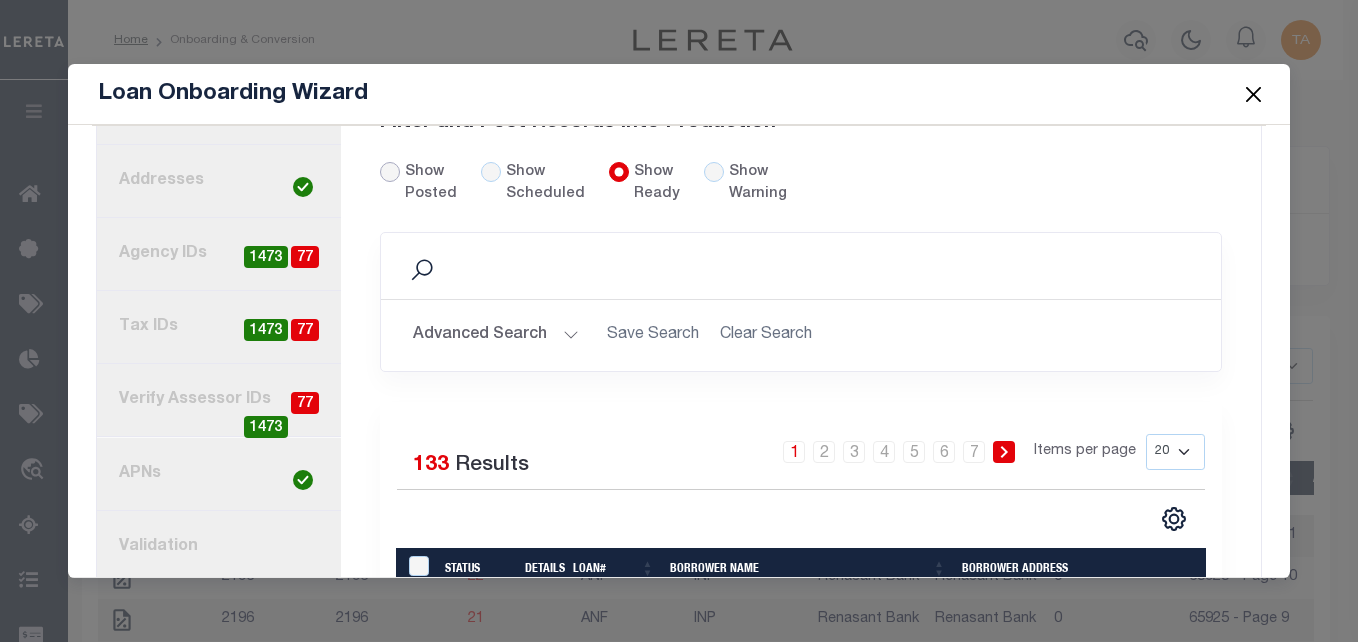 click on "Show Posted" at bounding box center [390, 172] 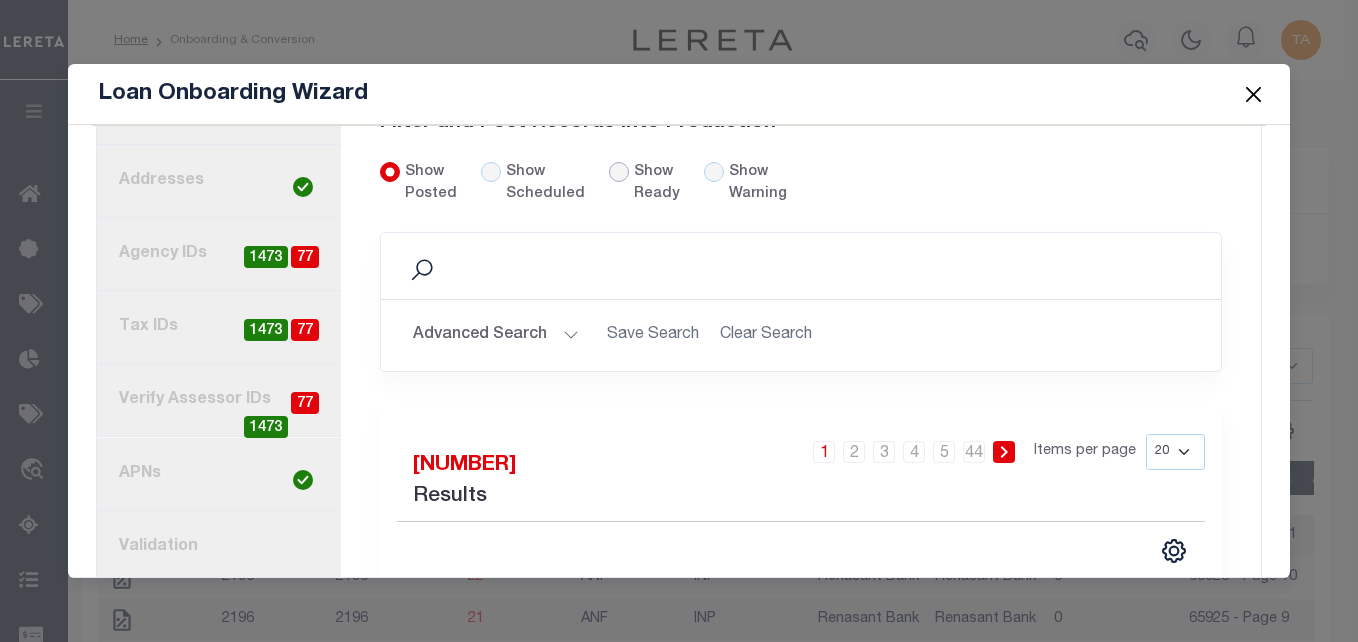 click on "Show Ready" at bounding box center [619, 172] 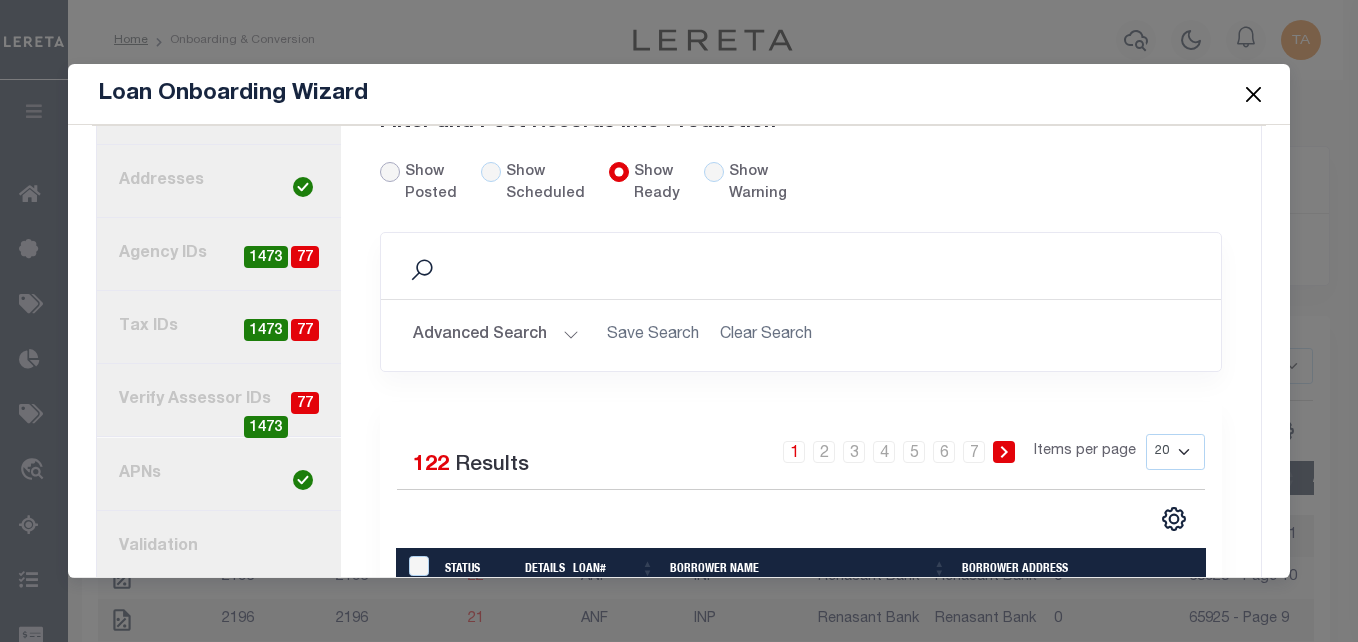 click on "Show Posted" at bounding box center (390, 172) 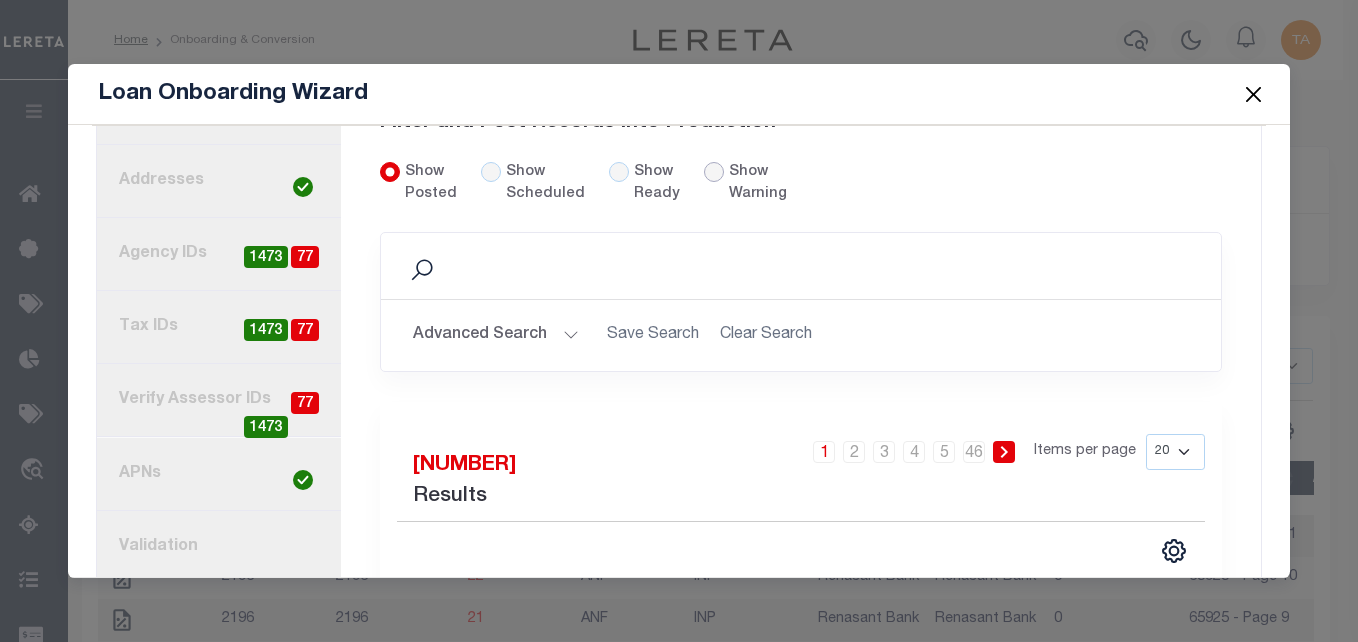 click at bounding box center (714, 172) 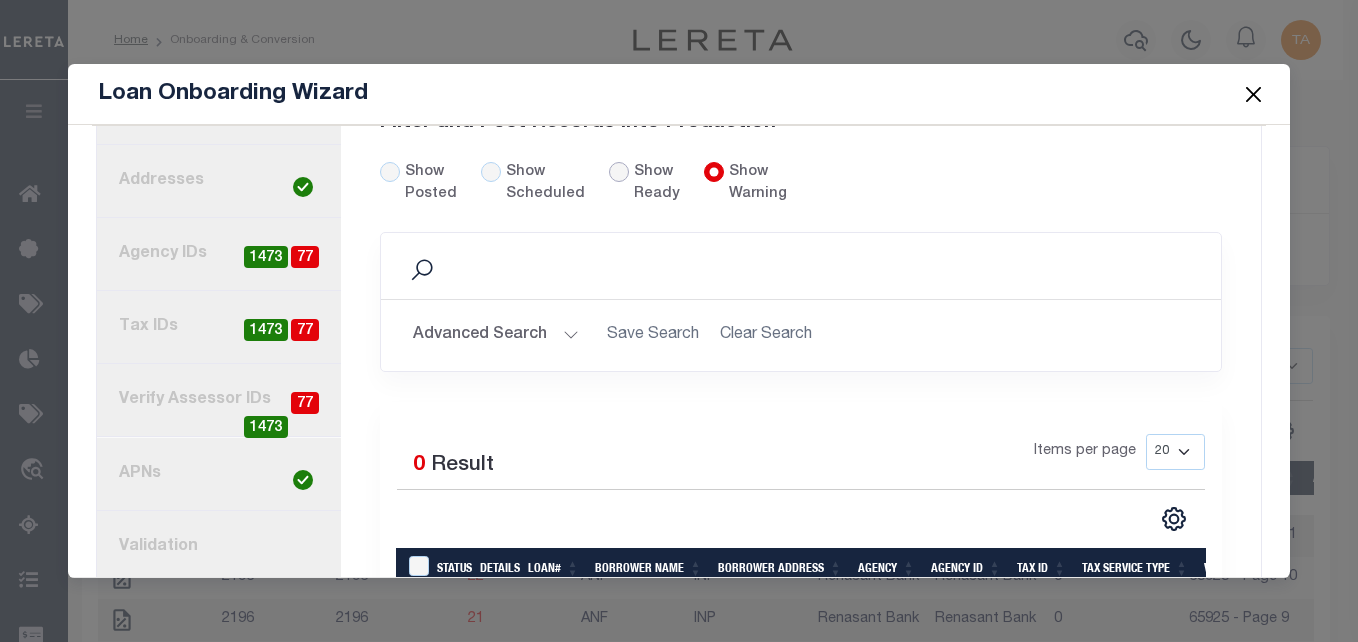 click on "Show Ready" at bounding box center [619, 172] 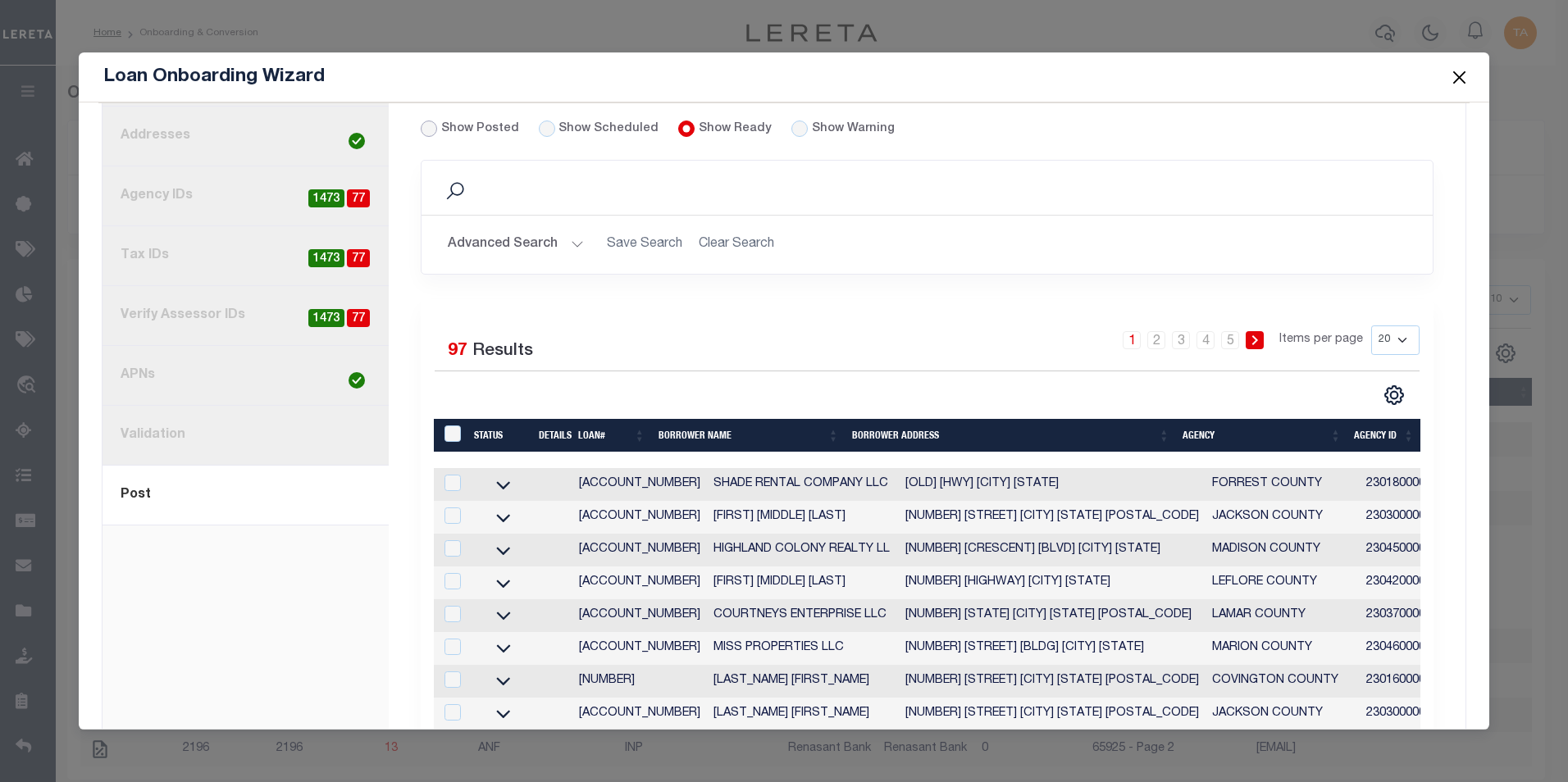 click on "Show Posted" at bounding box center [429, 129] 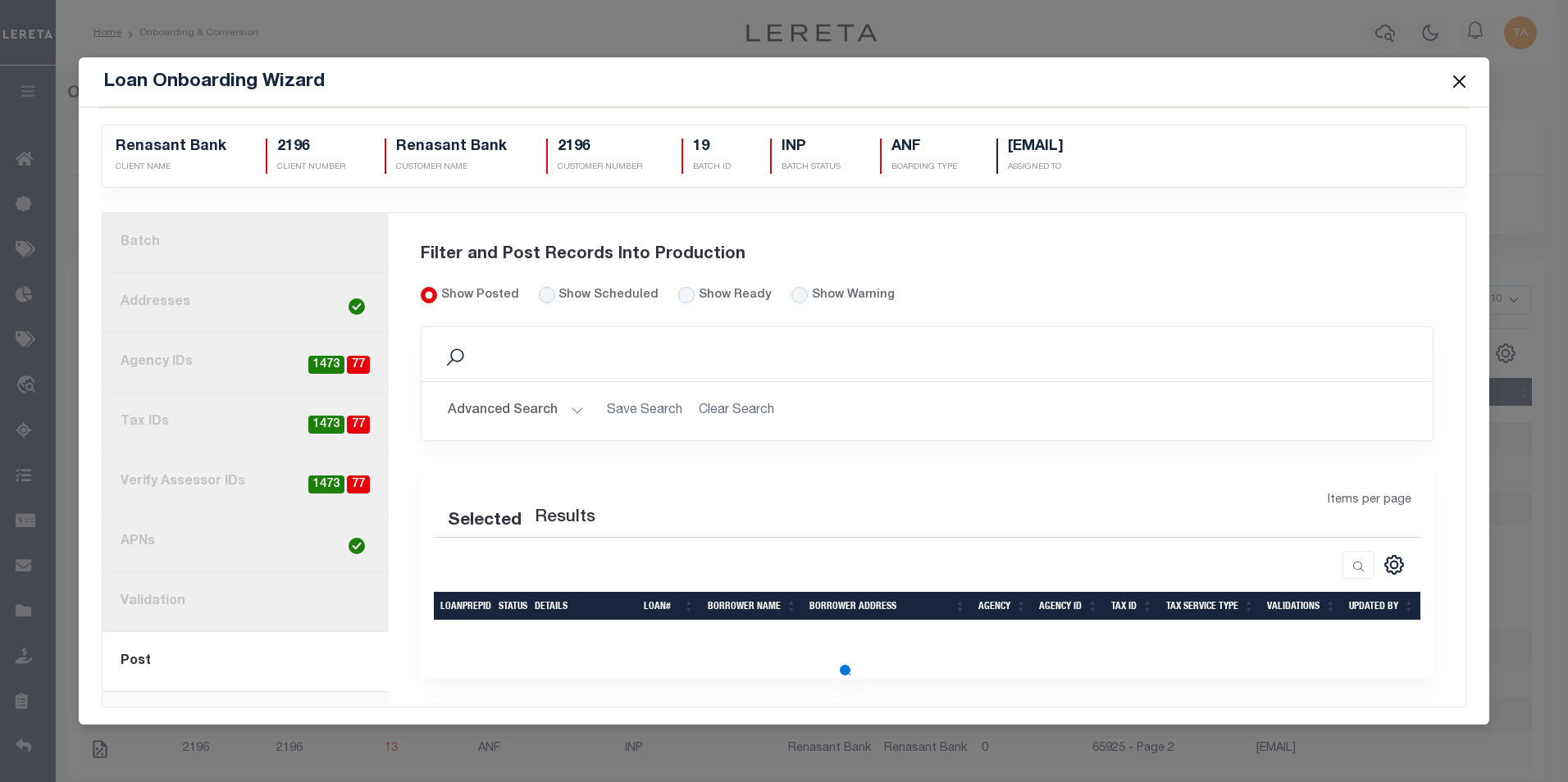 scroll, scrollTop: 0, scrollLeft: 0, axis: both 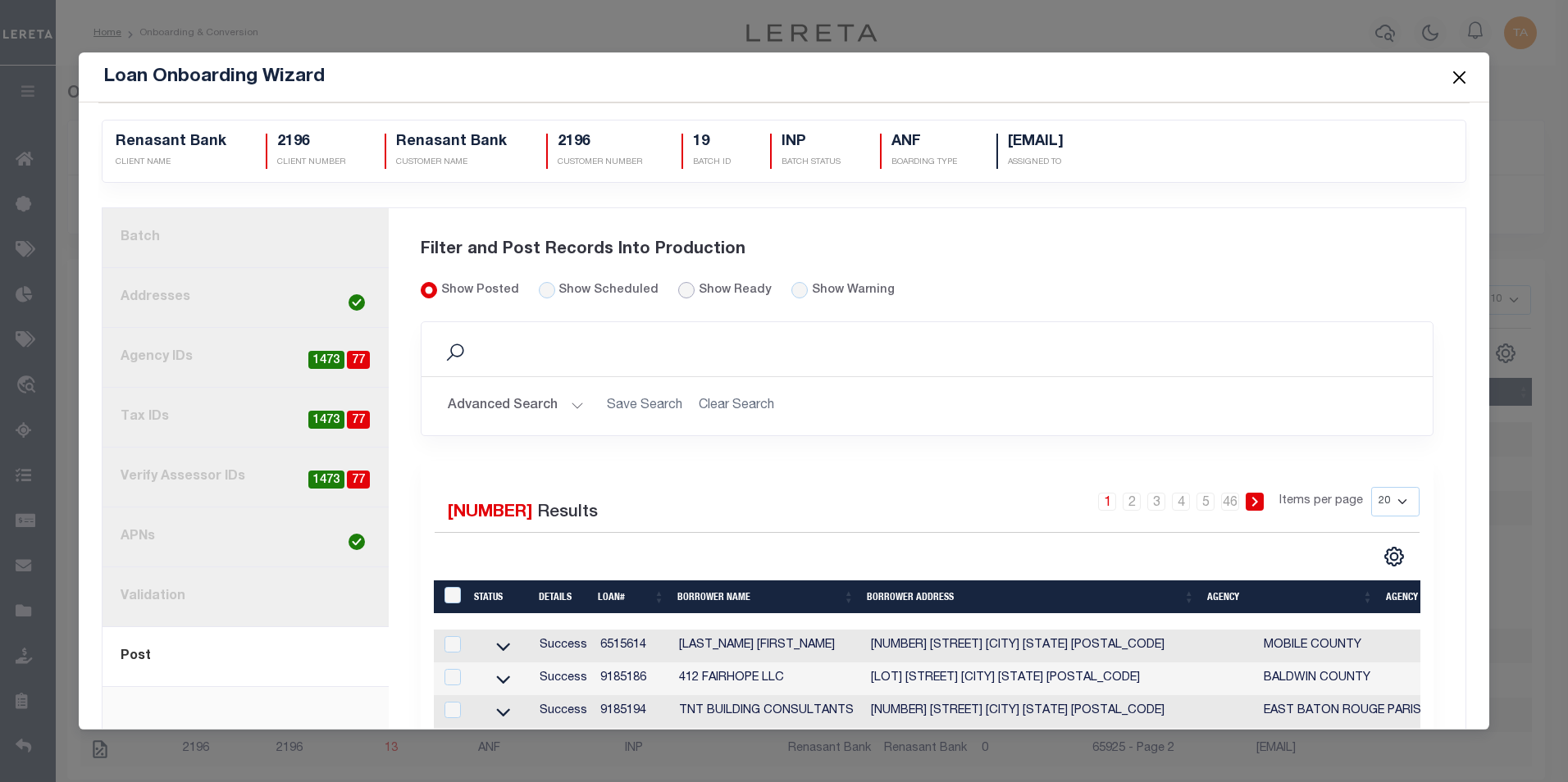 click on "Show Ready" at bounding box center [686, 290] 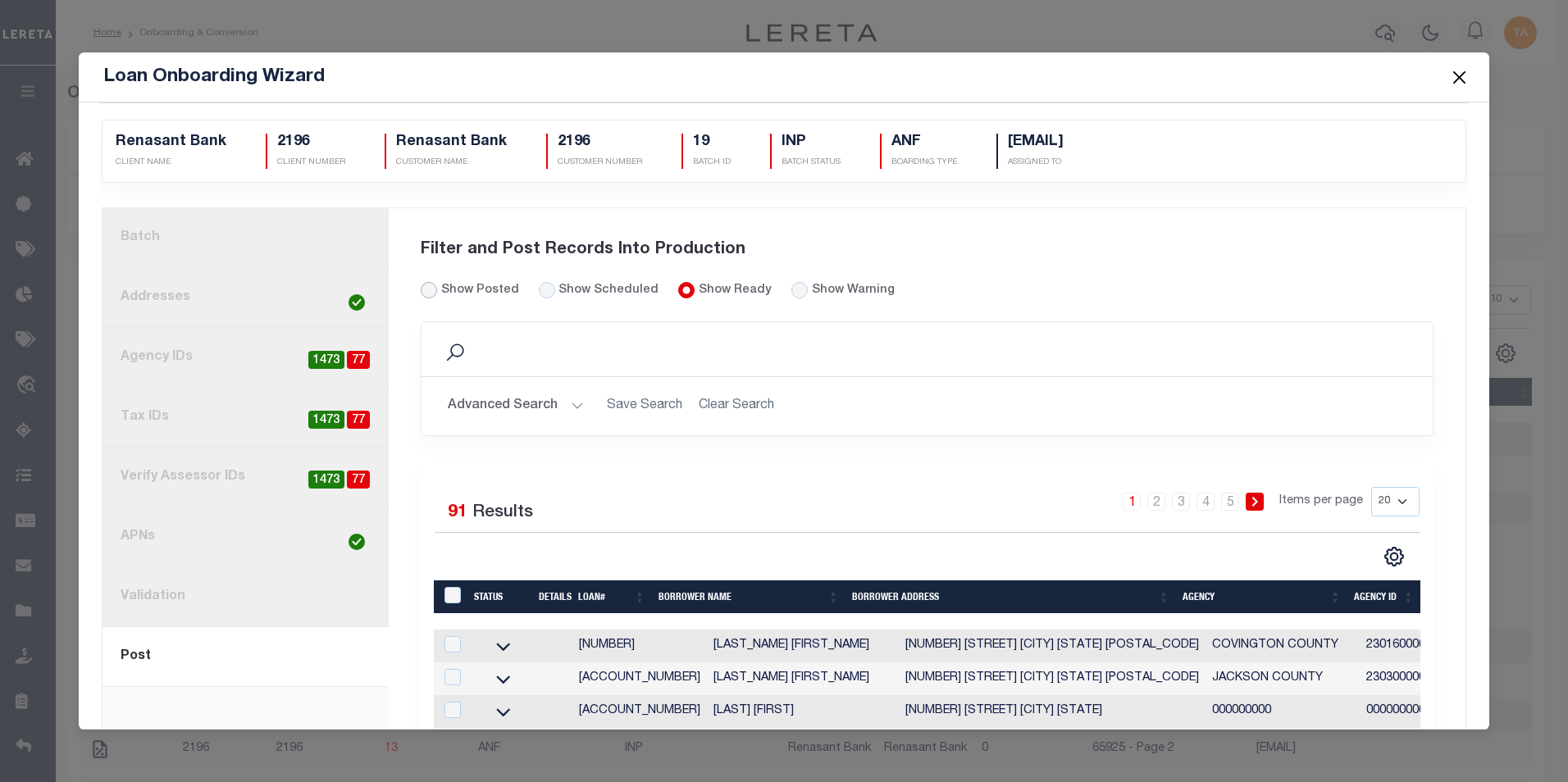 click on "Show Posted" at bounding box center [429, 290] 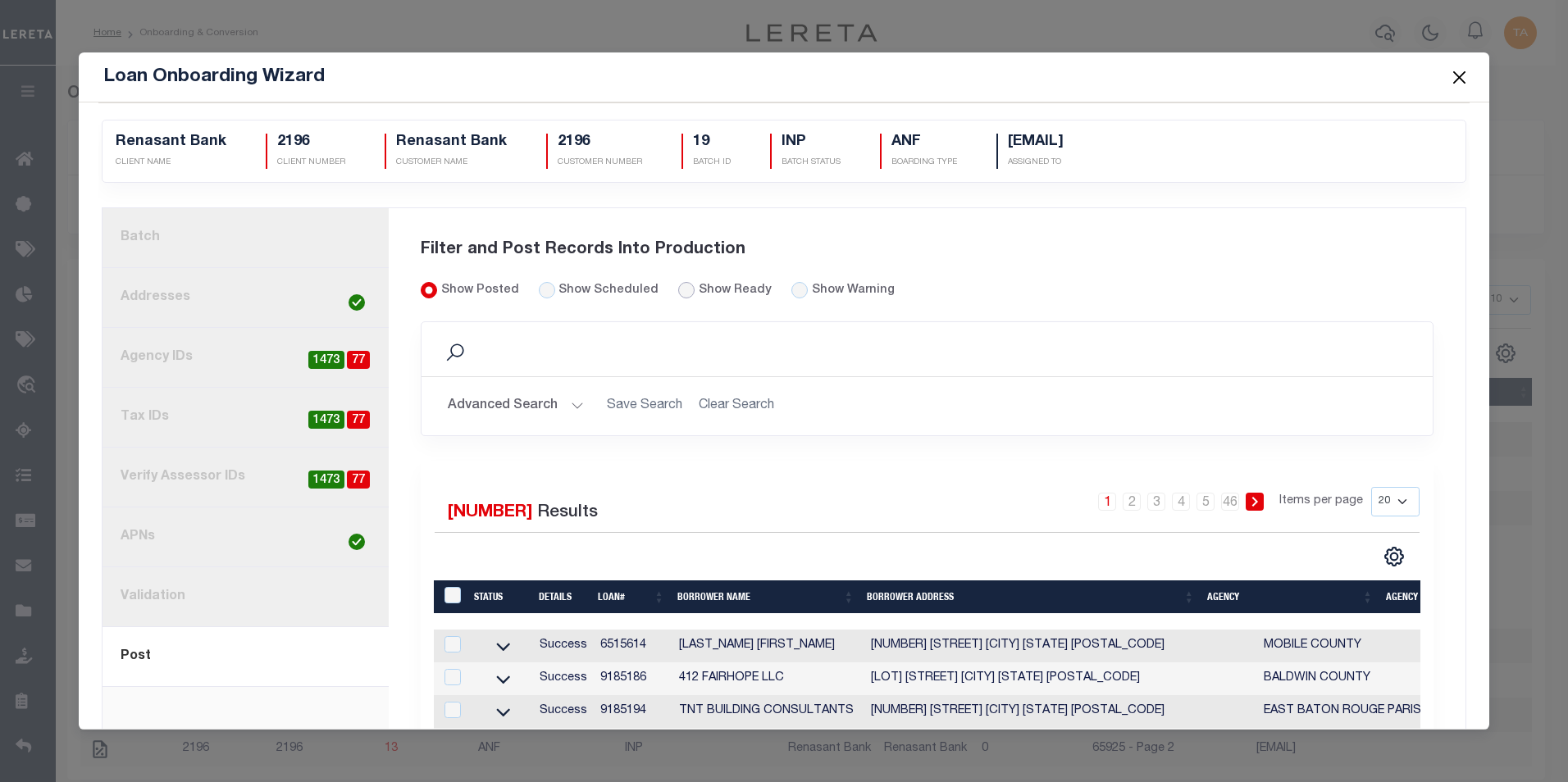 click on "Show Ready" at bounding box center [686, 290] 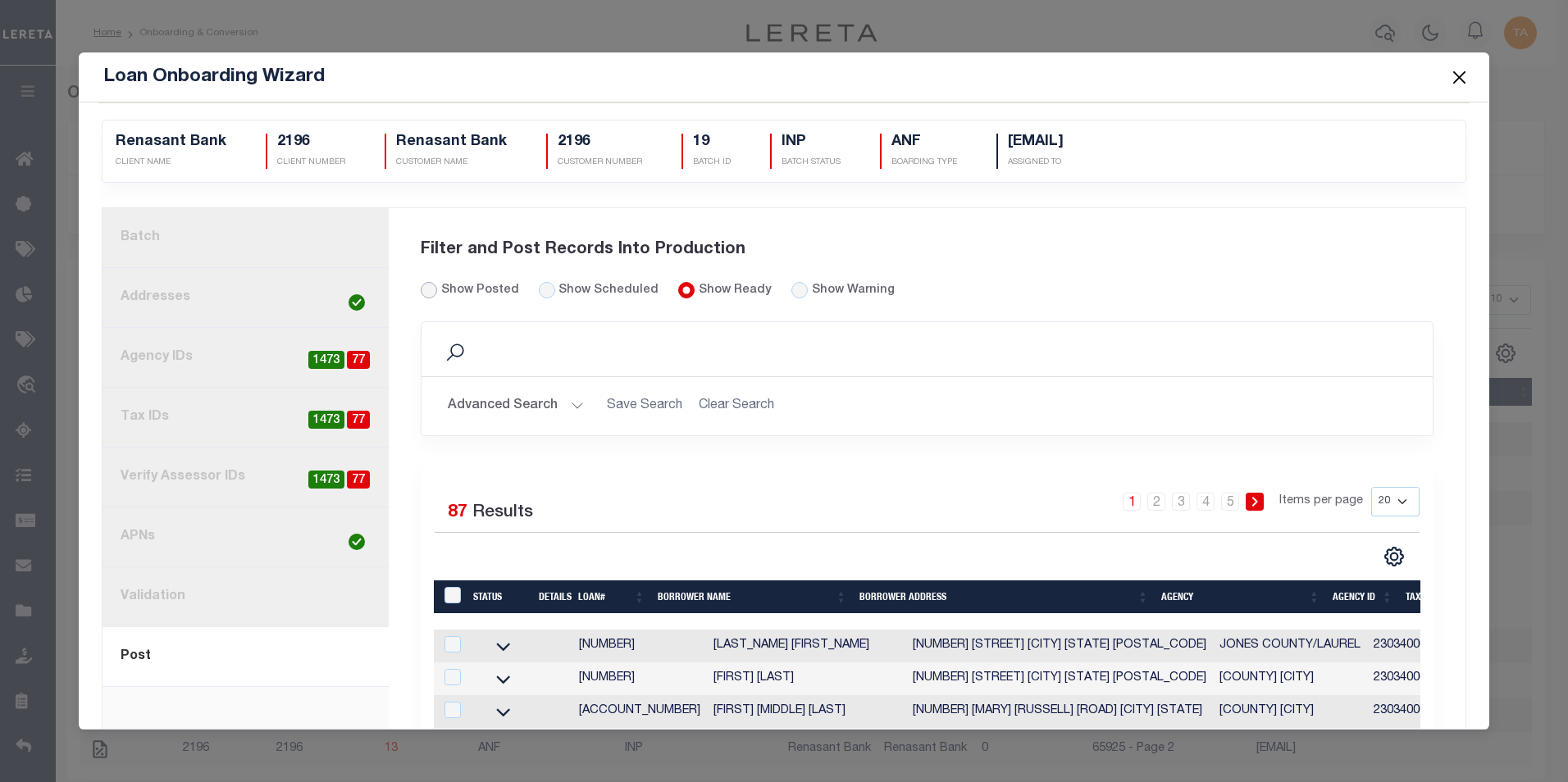 click on "Show Posted" at bounding box center (429, 290) 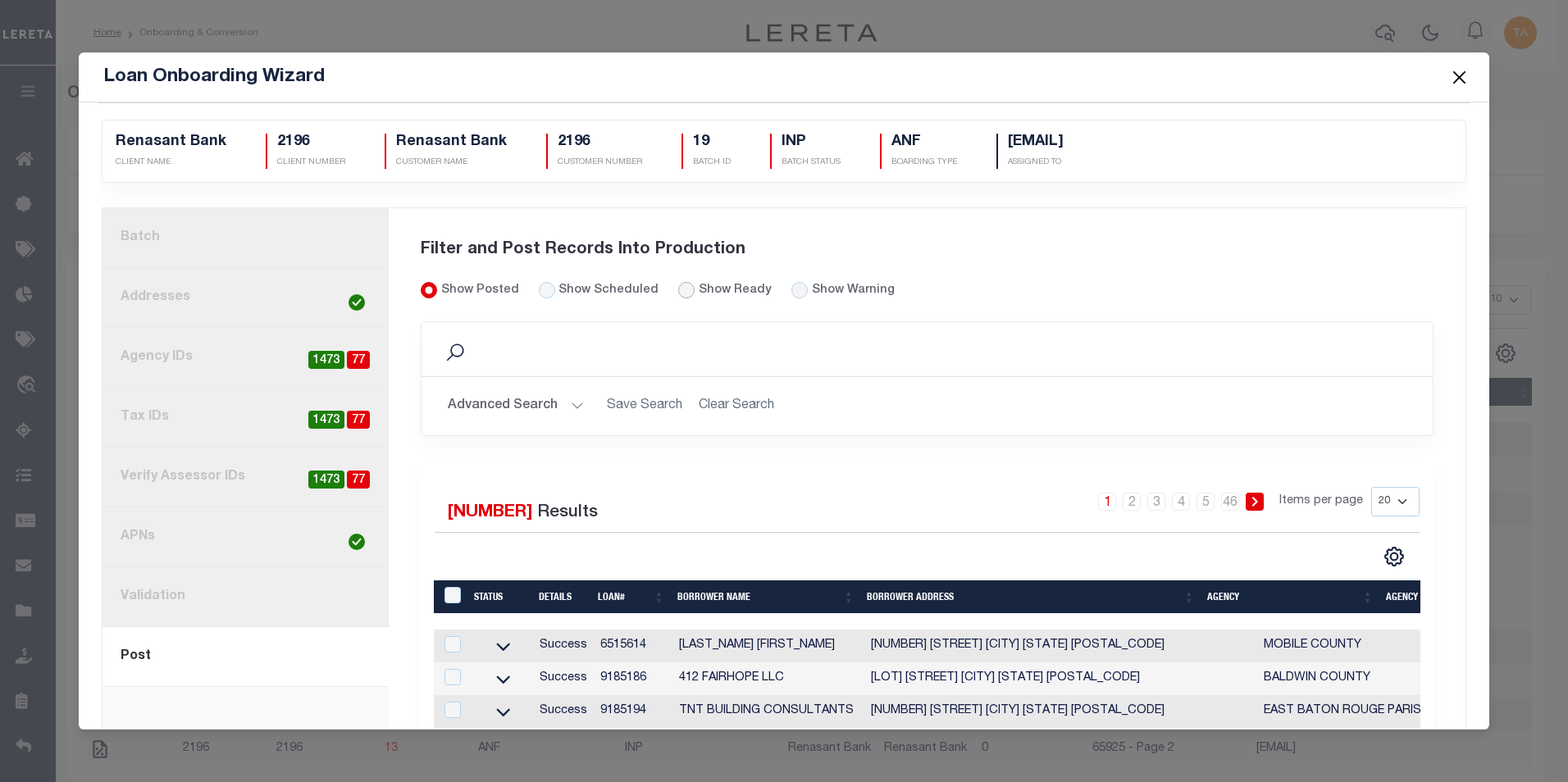 click on "Show Ready" at bounding box center [686, 290] 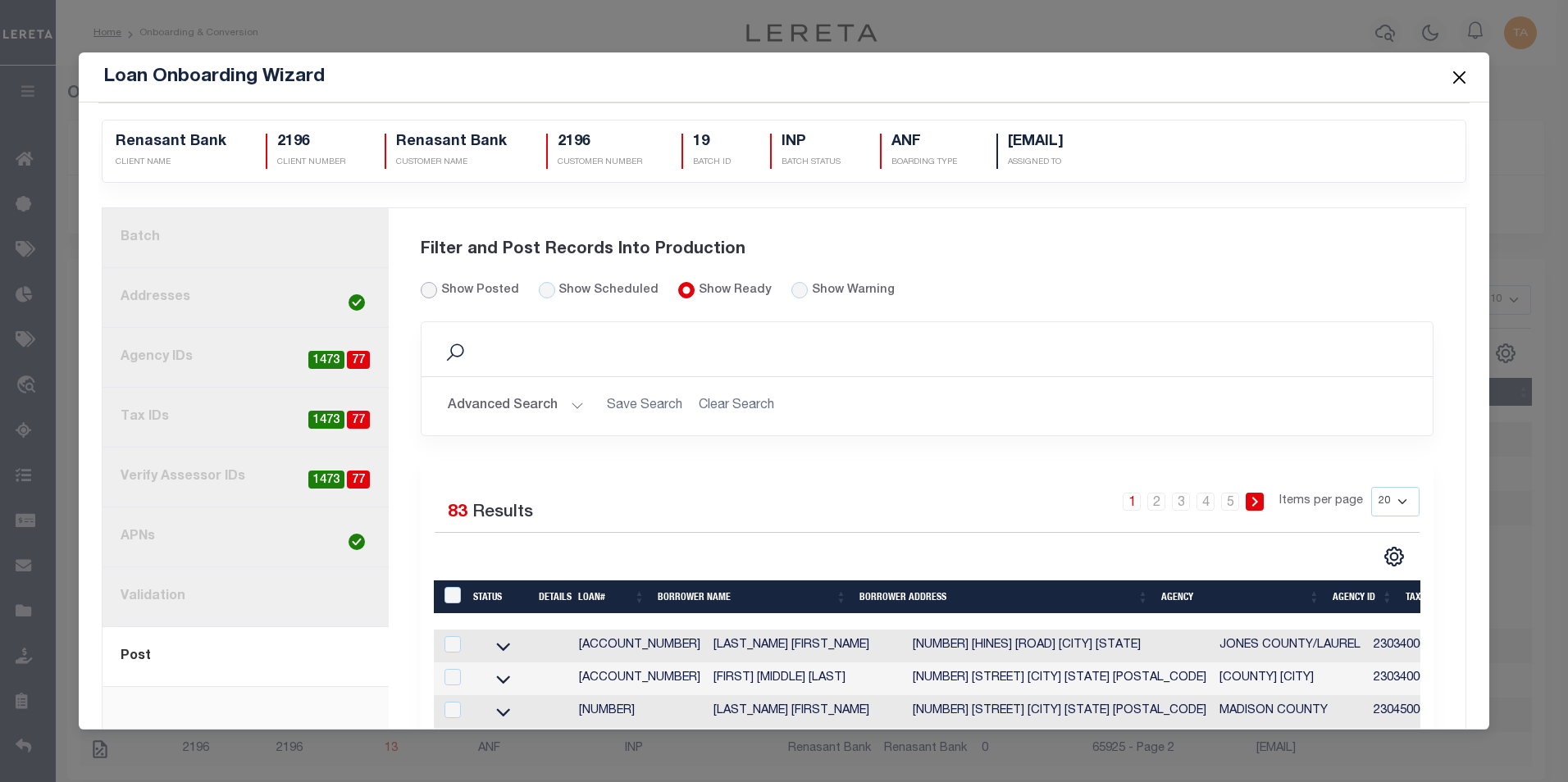 click on "Show Posted" at bounding box center [429, 290] 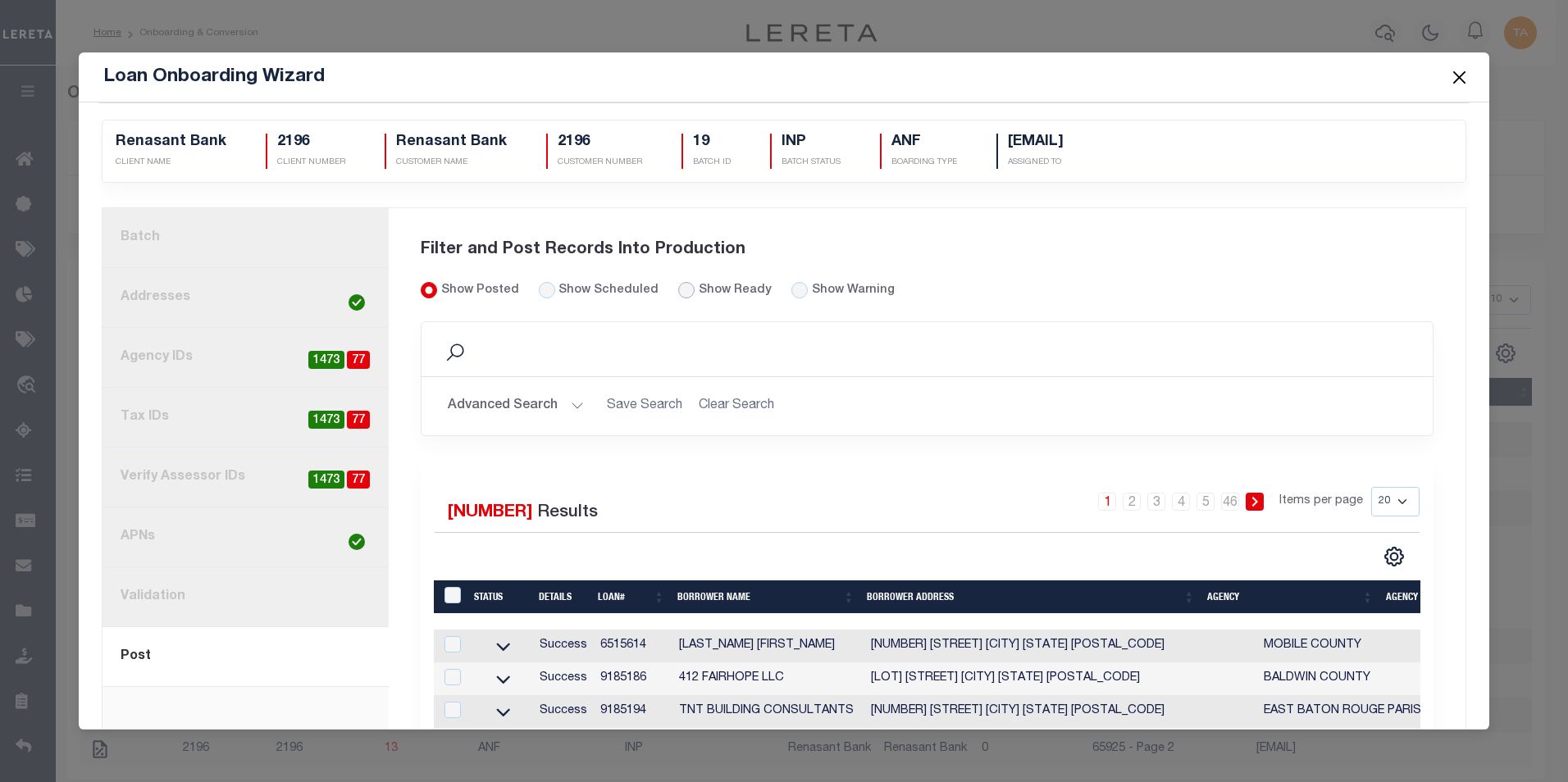 click on "Show Ready" at bounding box center (686, 290) 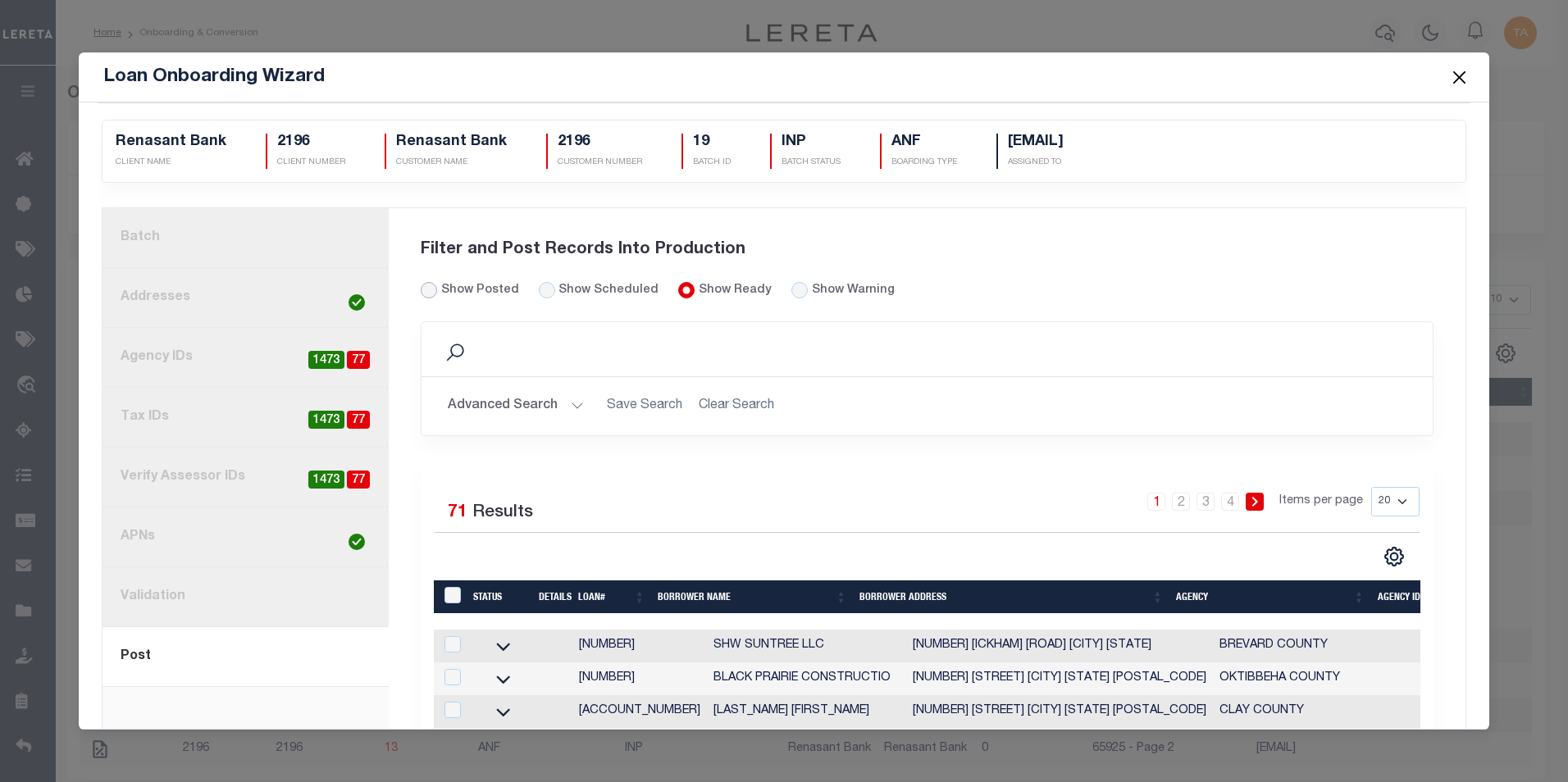 click on "Show Posted" at bounding box center [429, 290] 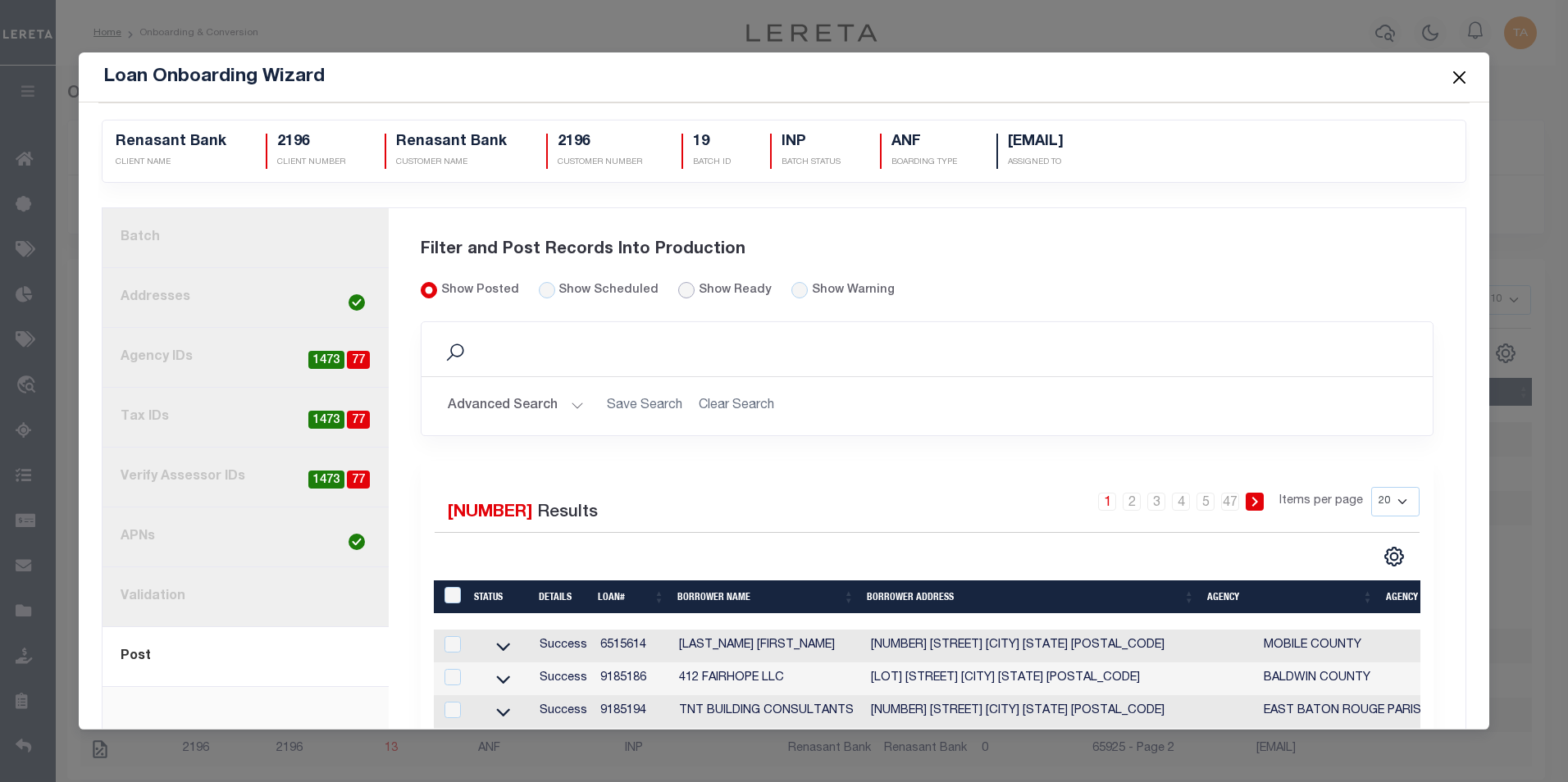 click on "Show Ready" at bounding box center [686, 290] 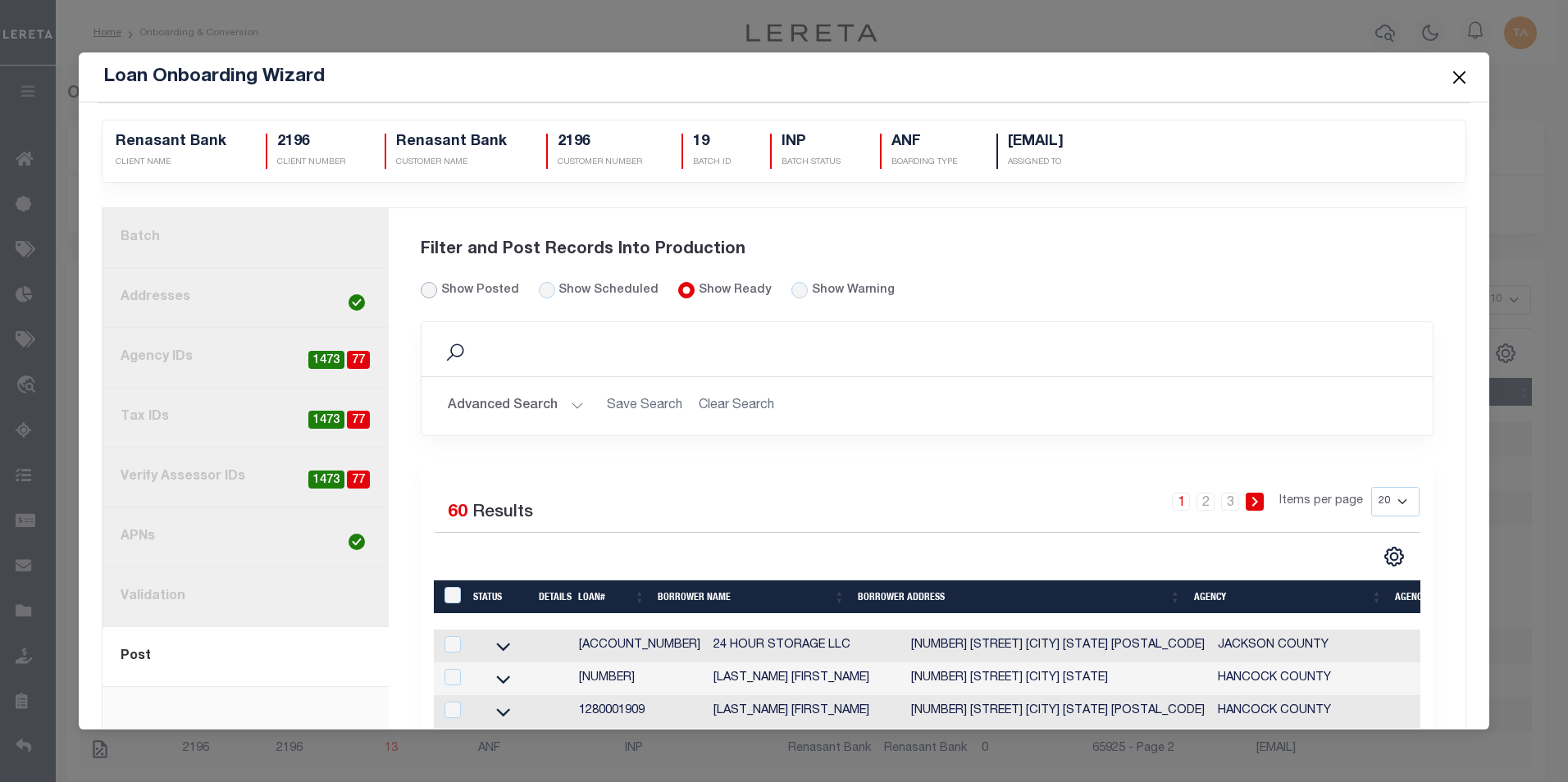 click on "Show Posted" at bounding box center [429, 290] 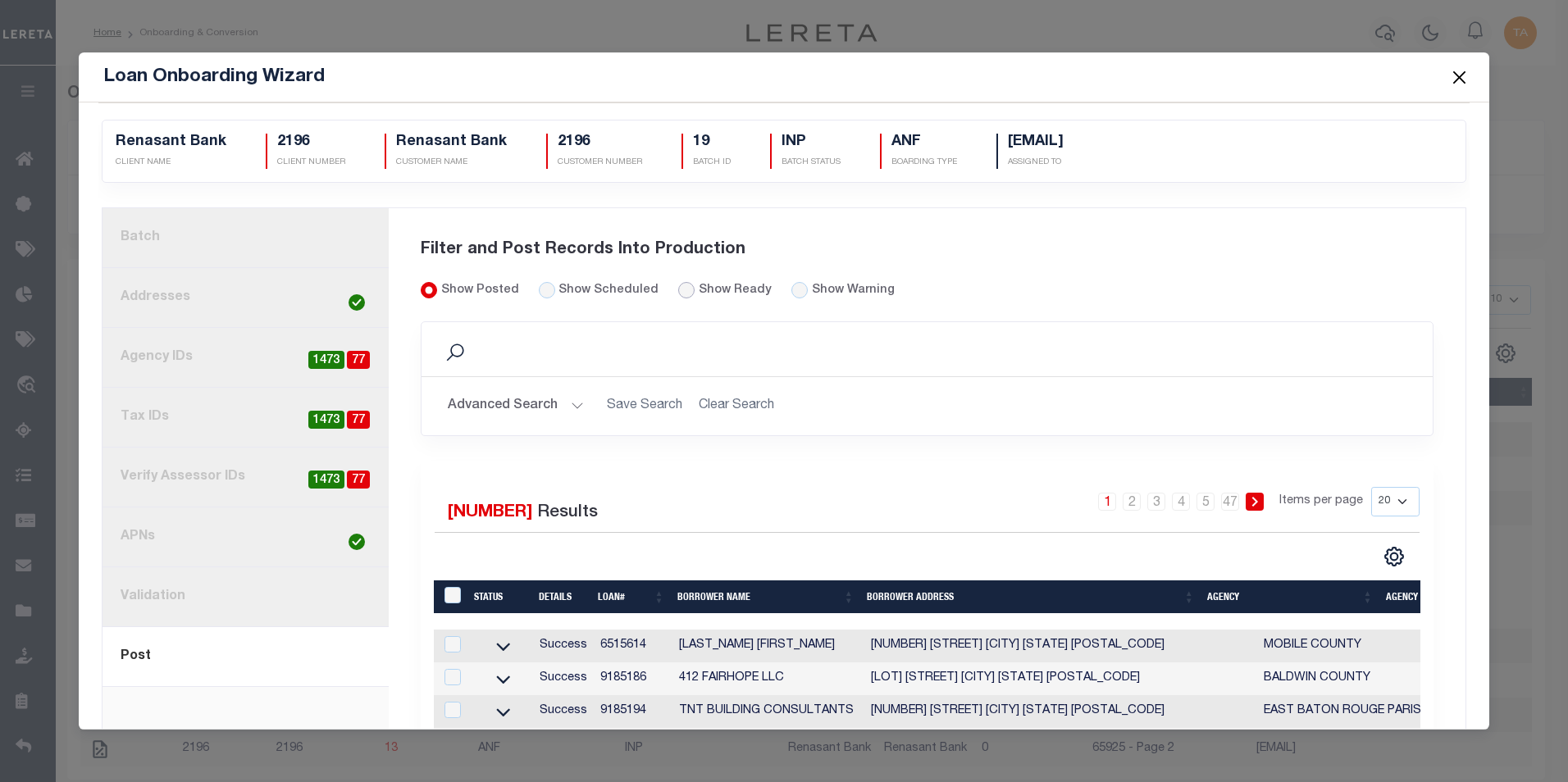 click on "Show Ready" at bounding box center [686, 290] 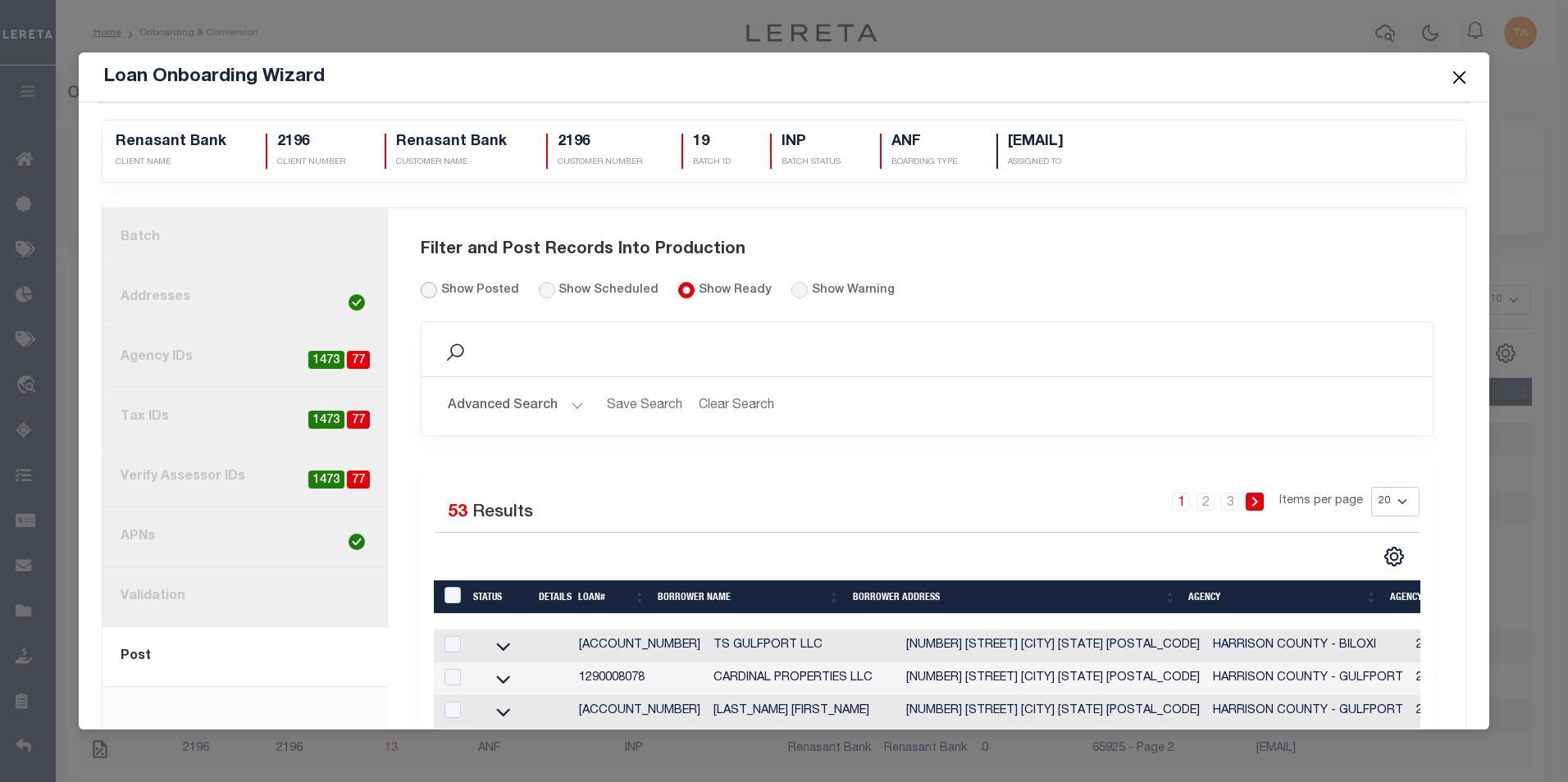 click on "Show Posted" at bounding box center (429, 290) 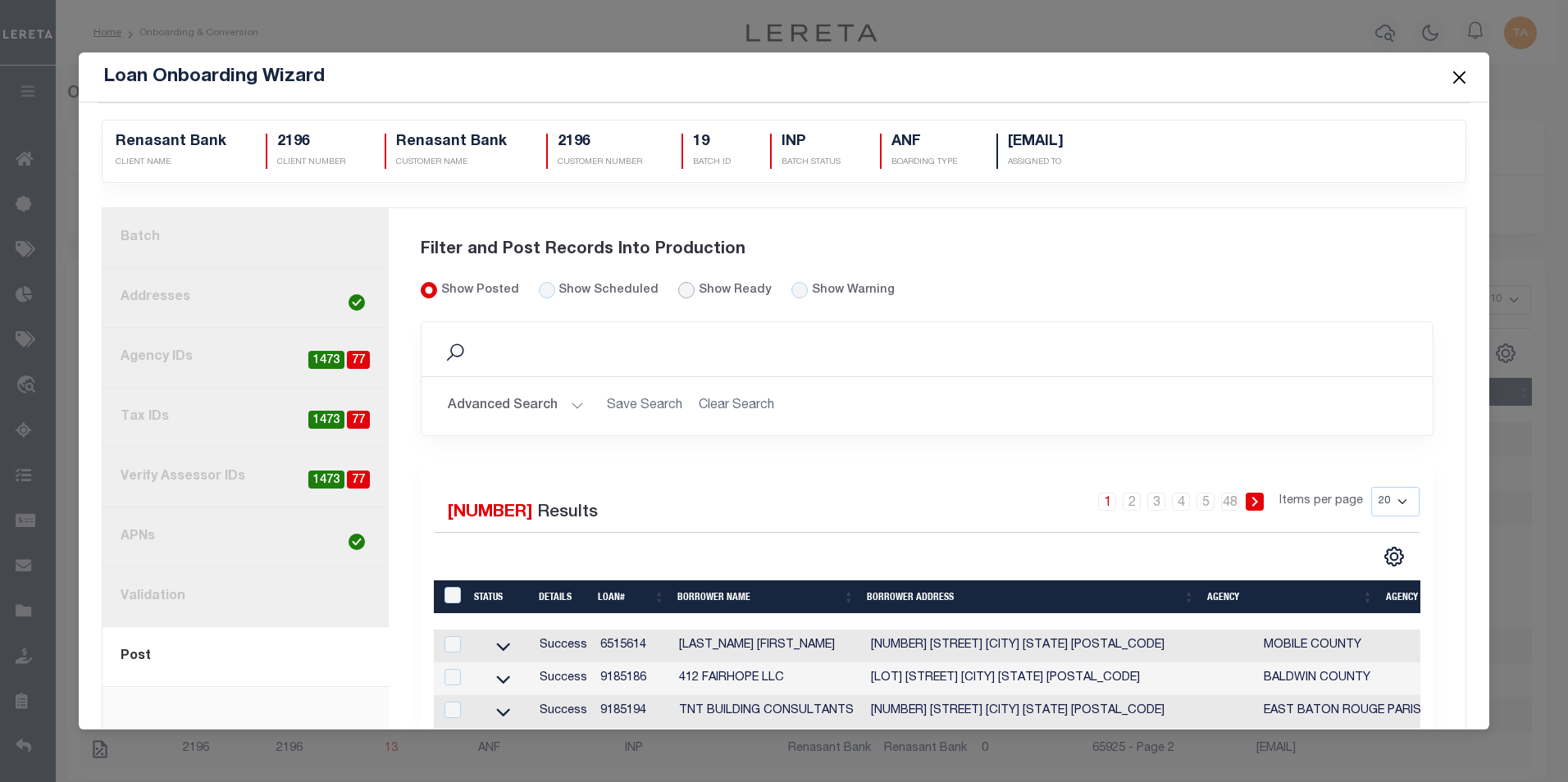 click on "Show Ready" at bounding box center (686, 290) 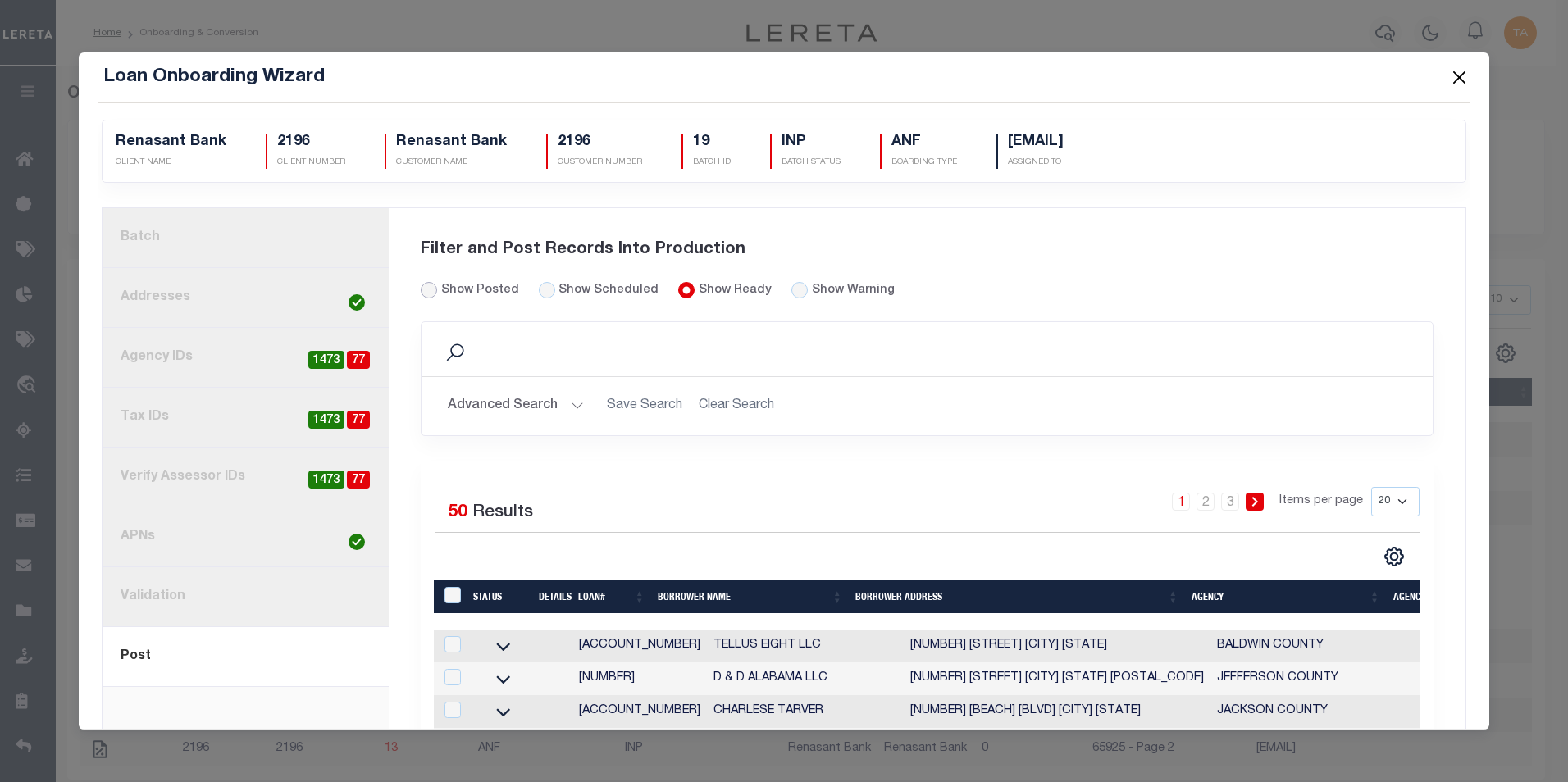 click on "Show Posted" at bounding box center [429, 290] 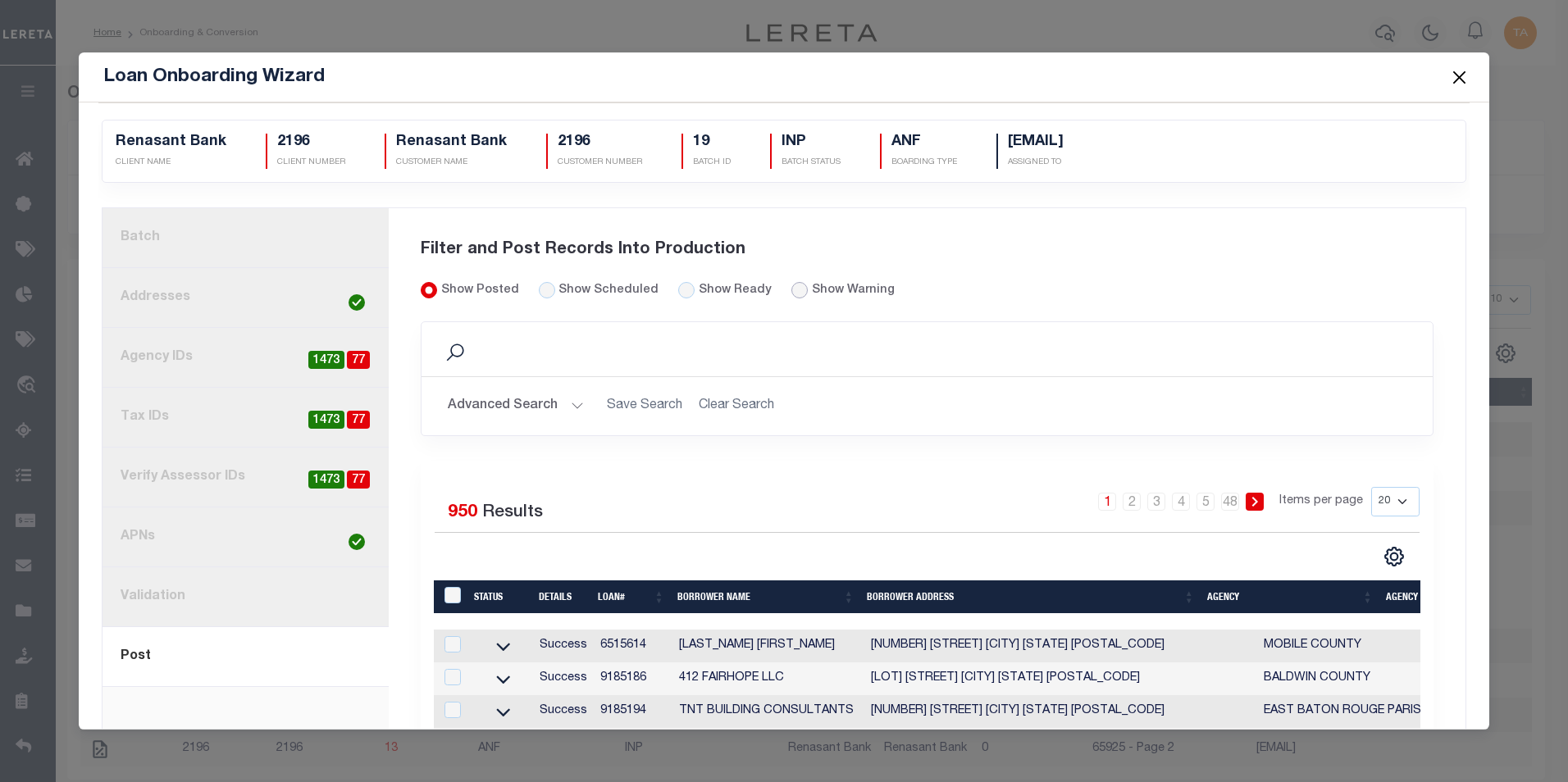 click at bounding box center (800, 290) 